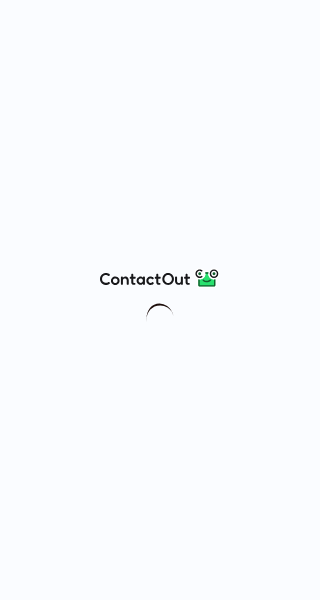 scroll, scrollTop: 0, scrollLeft: 0, axis: both 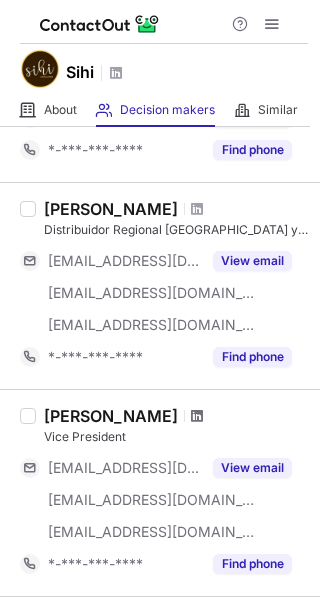 click at bounding box center (197, 416) 